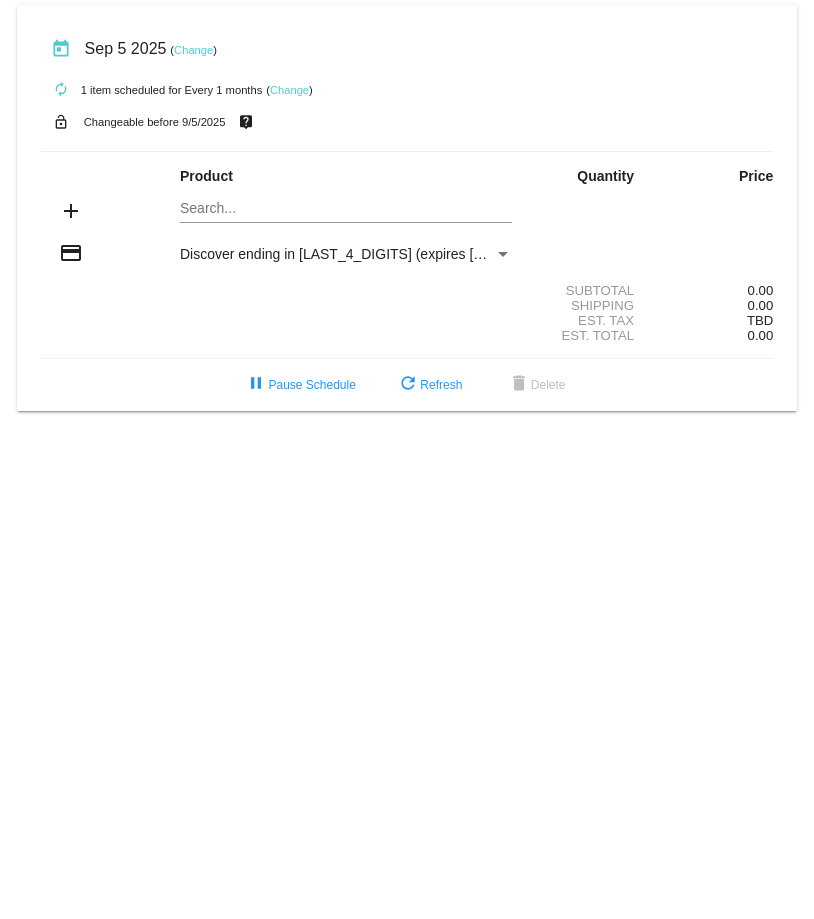 scroll, scrollTop: 0, scrollLeft: 0, axis: both 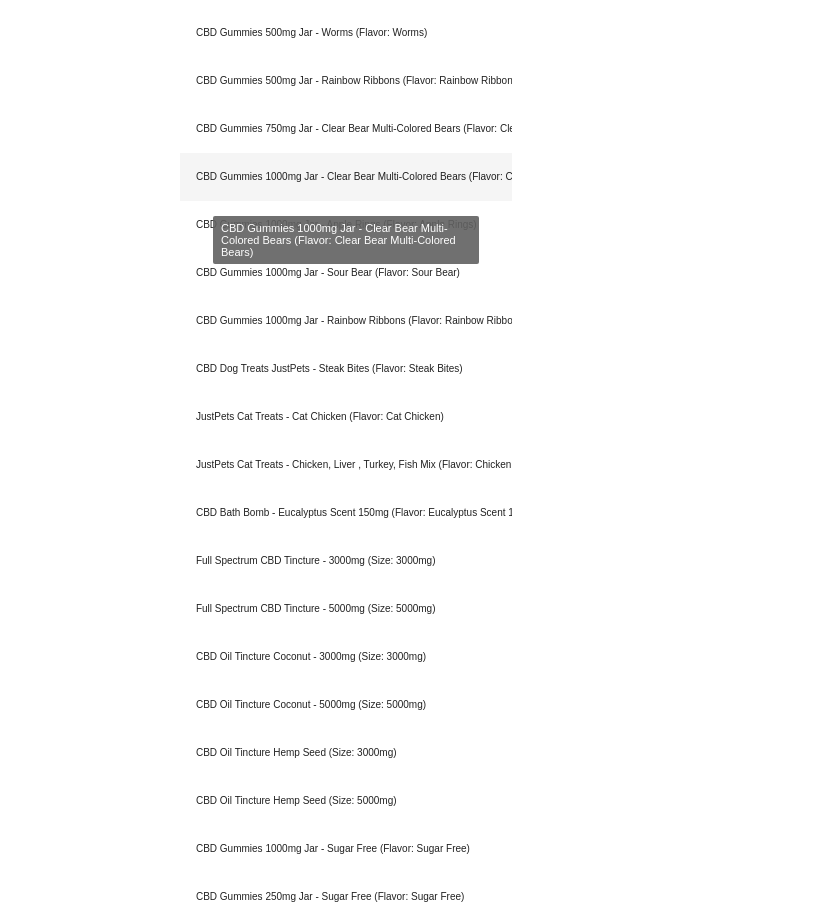 click on "CBD Gummies 1000mg Jar - Clear Bear Multi-Colored Bears (Flavor: Clear Bear Multi-Colored Bears)" 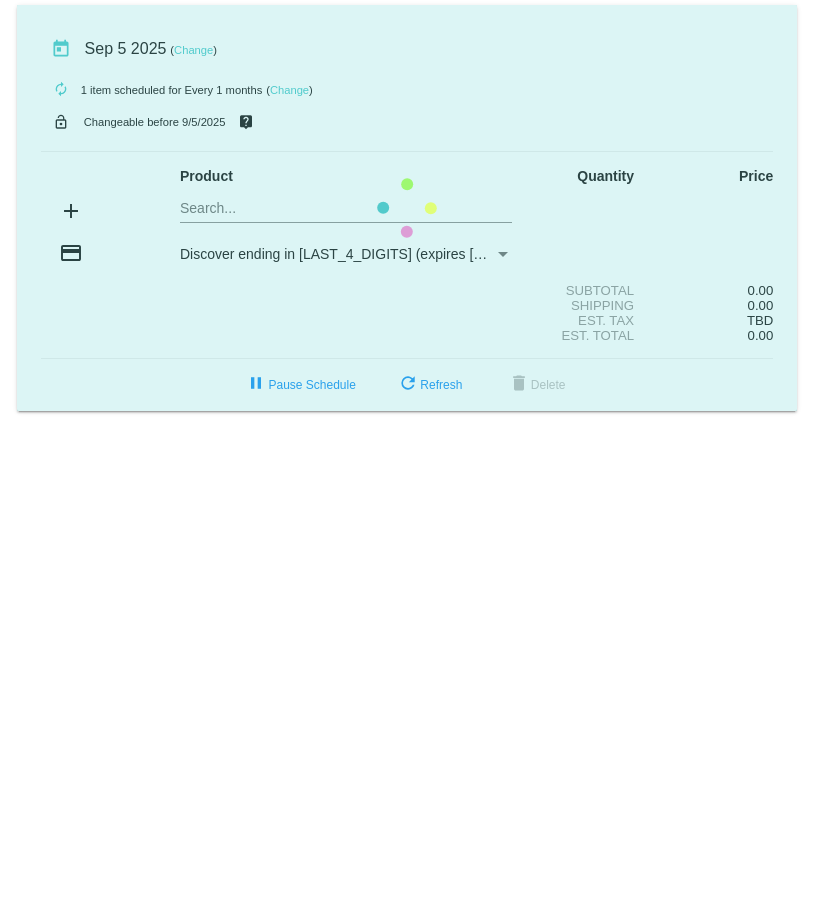 scroll, scrollTop: 0, scrollLeft: 0, axis: both 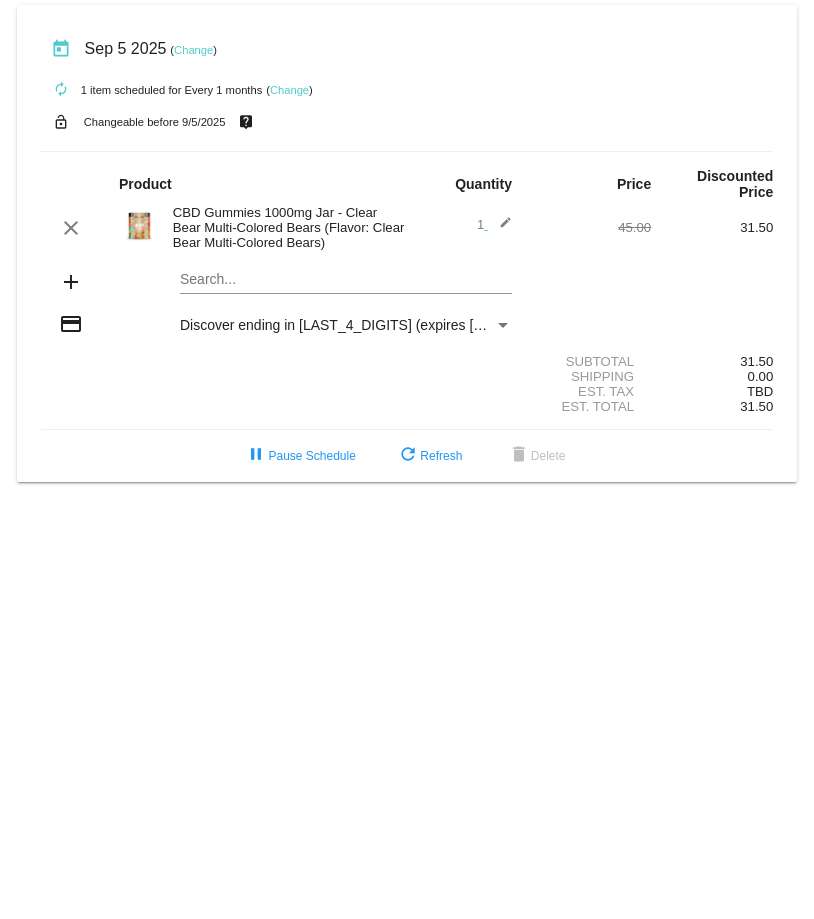 click on "Change" 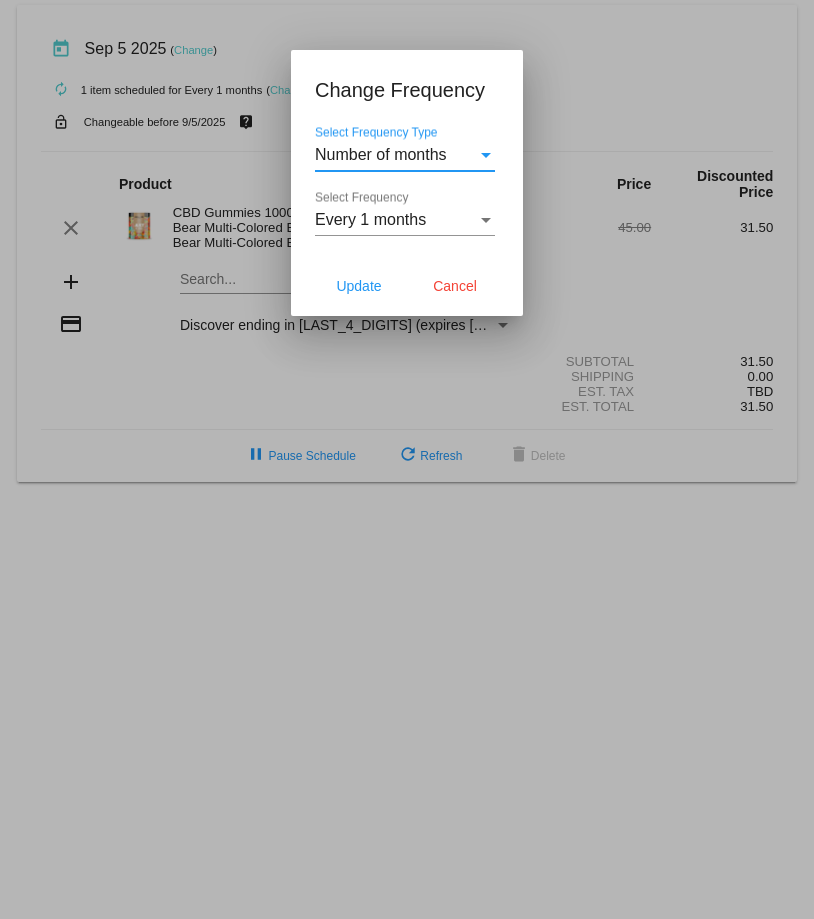 click at bounding box center [486, 220] 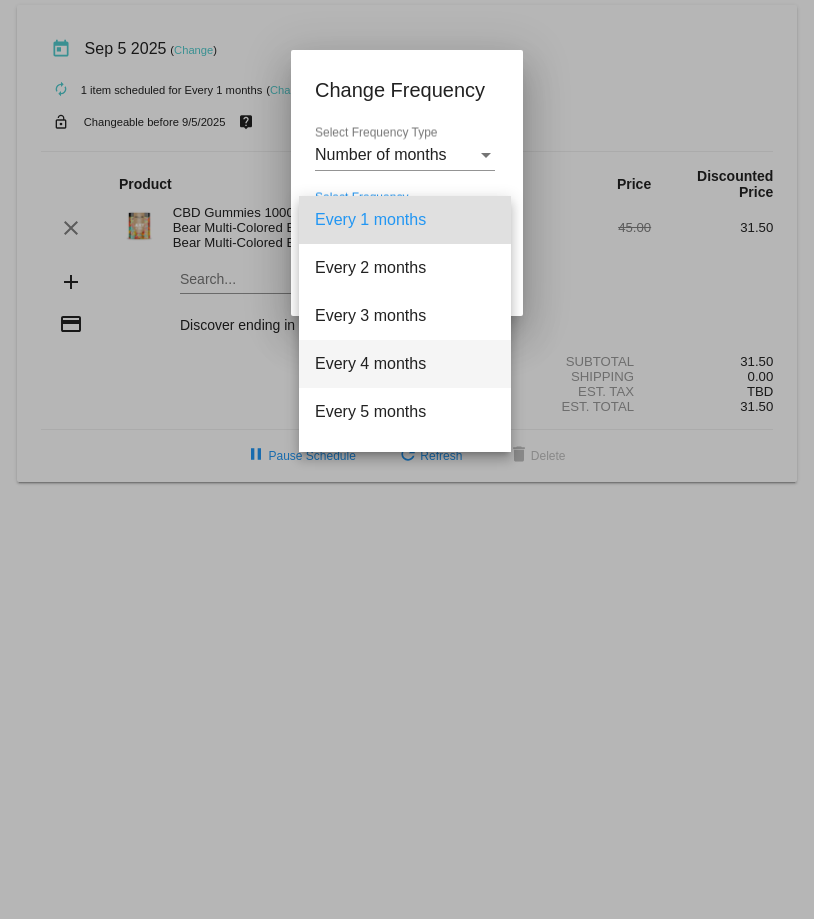 click on "Every 4 months" at bounding box center [405, 364] 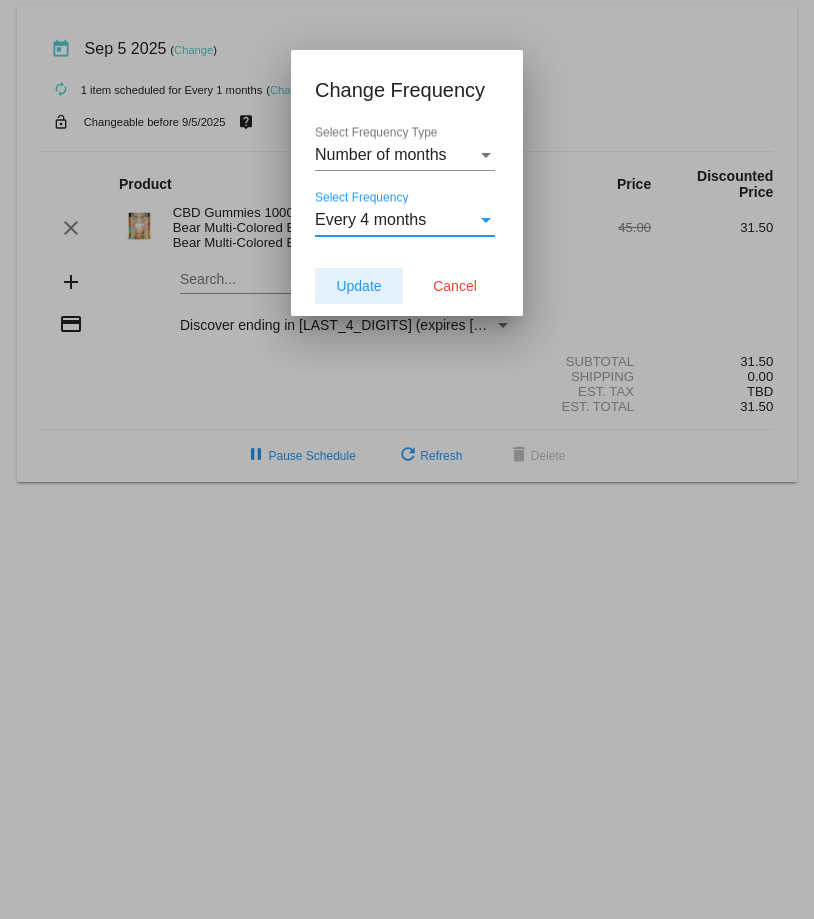 click on "Update" 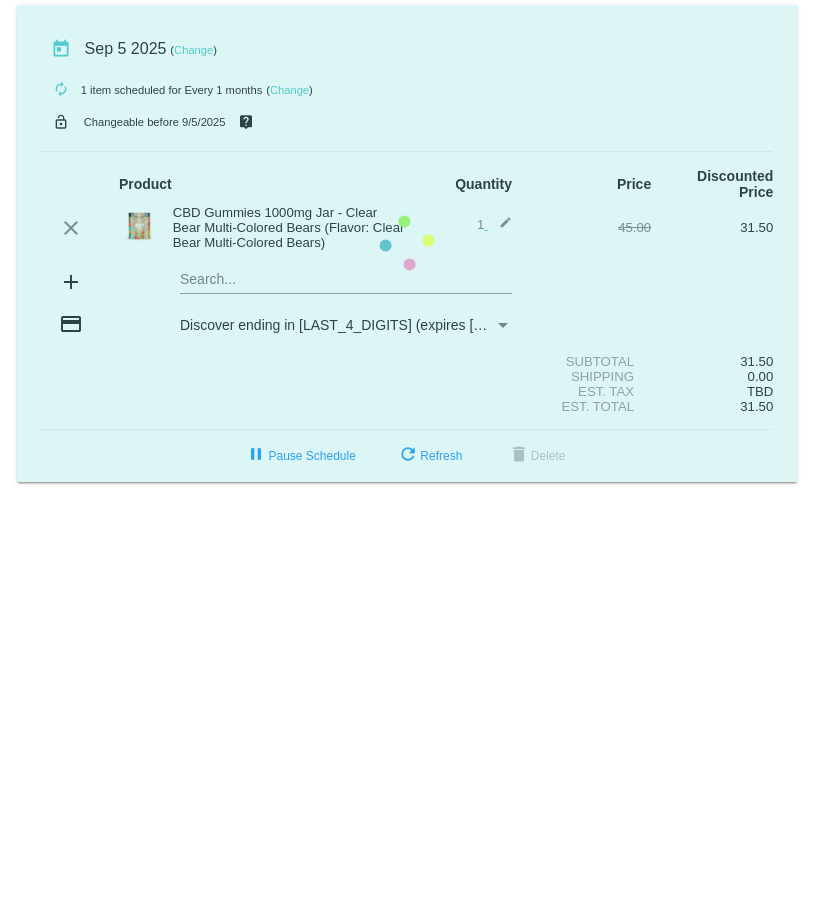 click on "today
[DATE]
( Change )
autorenew
1
item
scheduled for Every 1 months
( Change )
lock_open
Changeable before [DATE]
live_help
Product
Quantity
Price
Discounted Price
clear" 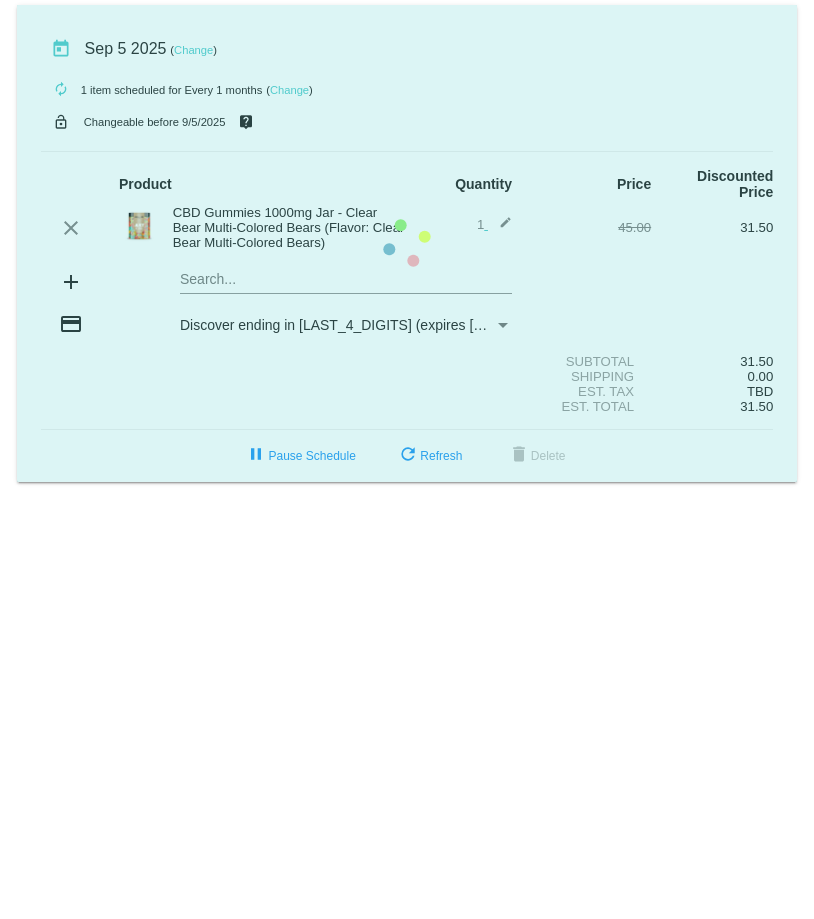 click on "today
[DATE]
( Change )
autorenew
1
item
scheduled for Every 1 months
( Change )
lock_open
Changeable before [DATE]
live_help
Product
Quantity
Price
Discounted Price
clear" 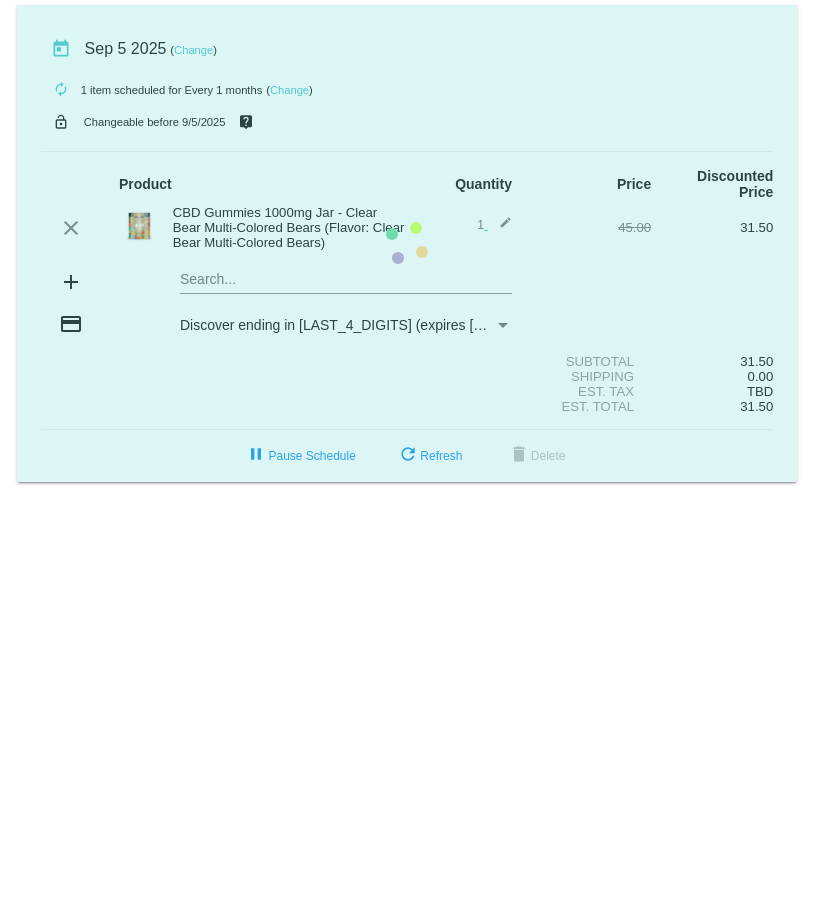 click on "today
[DATE]
( Change )
autorenew
1
item
scheduled for Every 1 months
( Change )
lock_open
Changeable before [DATE]
live_help
Product
Quantity
Price
Discounted Price
clear" 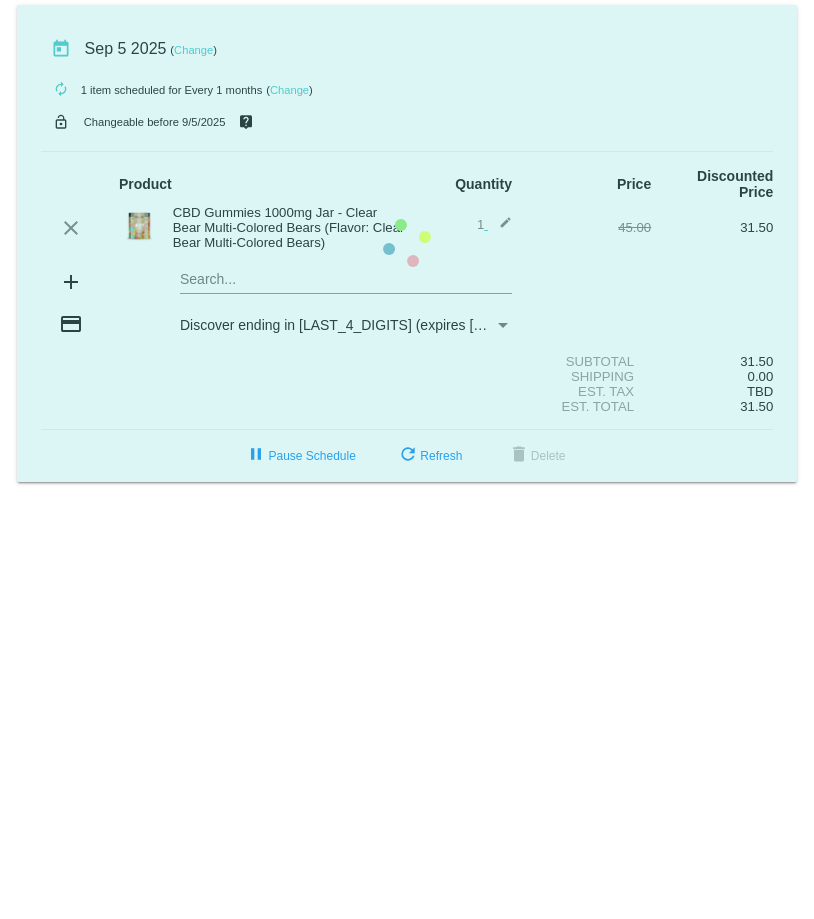 click on "today
[DATE]
( Change )
autorenew
1
item
scheduled for Every 1 months
( Change )
lock_open
Changeable before [DATE]
live_help
Product
Quantity
Price
Discounted Price
clear" 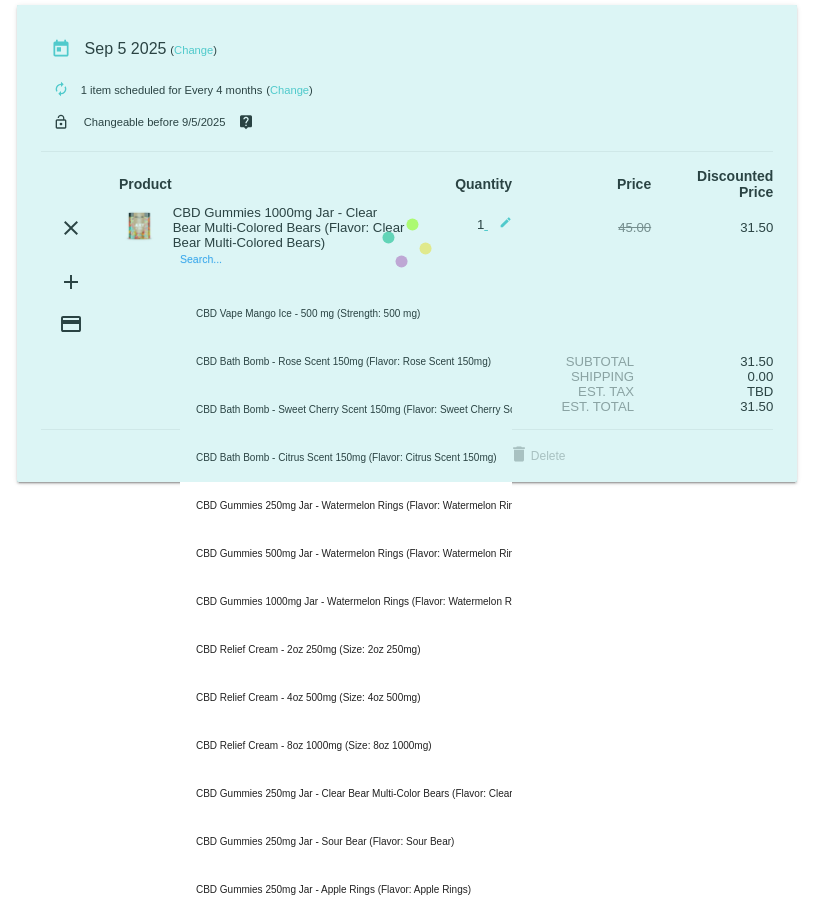 click on "today
[DATE]
( Change )
autorenew
1
item
scheduled for Every 4 months
( Change )
lock_open
Changeable before [DATE]
live_help
Product
Quantity
Price
Discounted Price
clear" 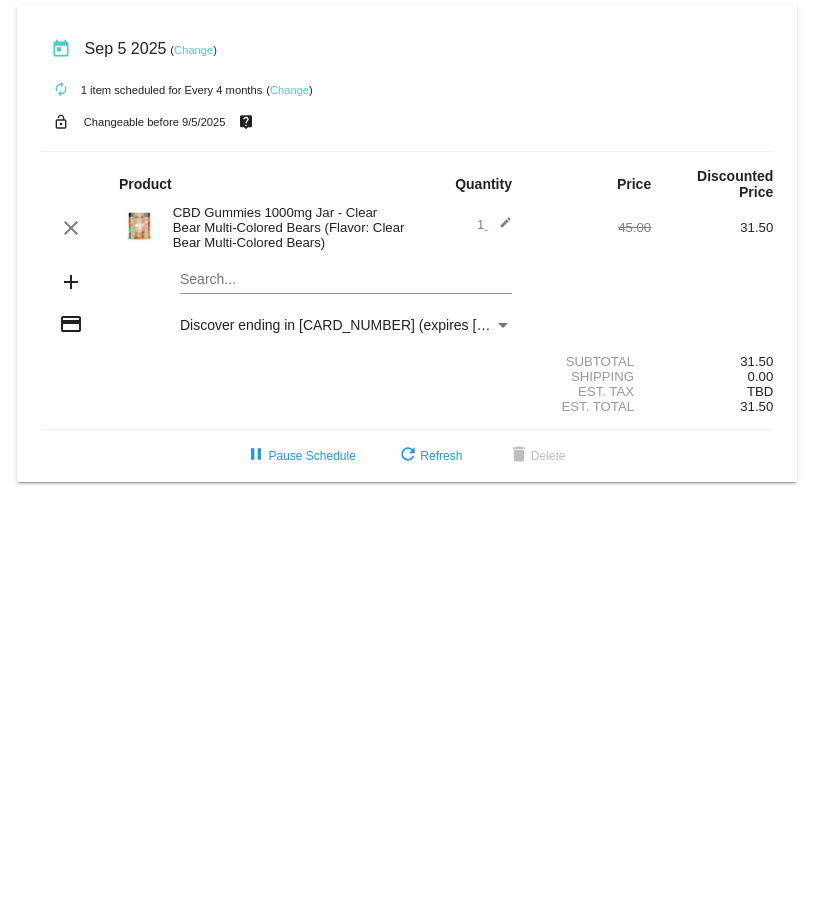 scroll, scrollTop: 0, scrollLeft: 0, axis: both 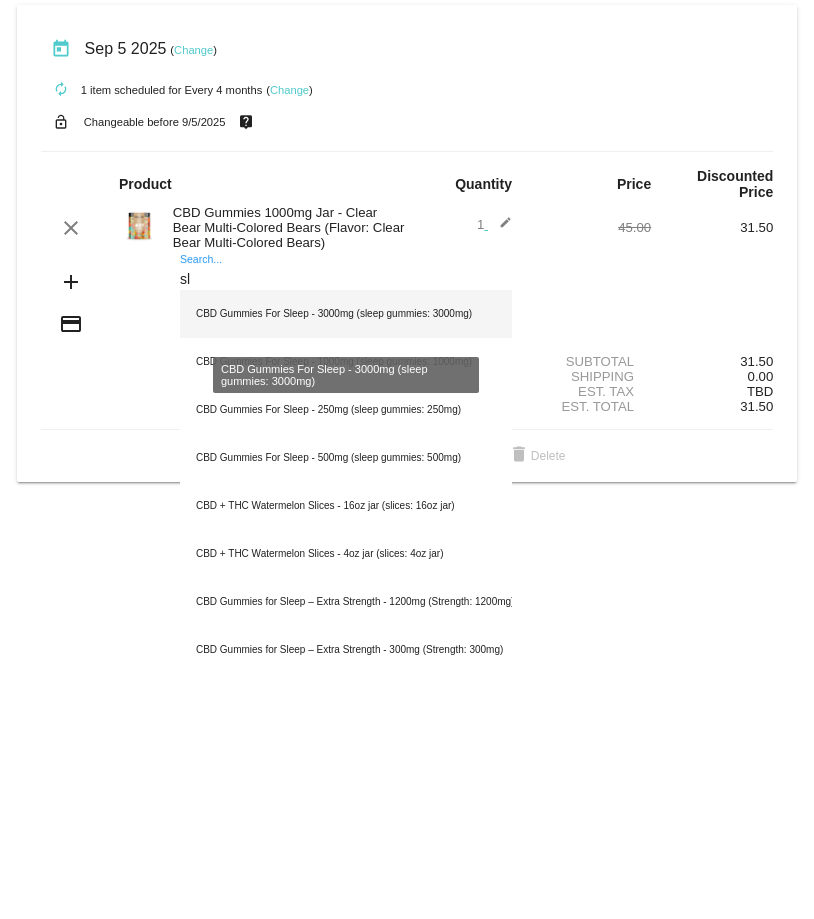 type on "sl" 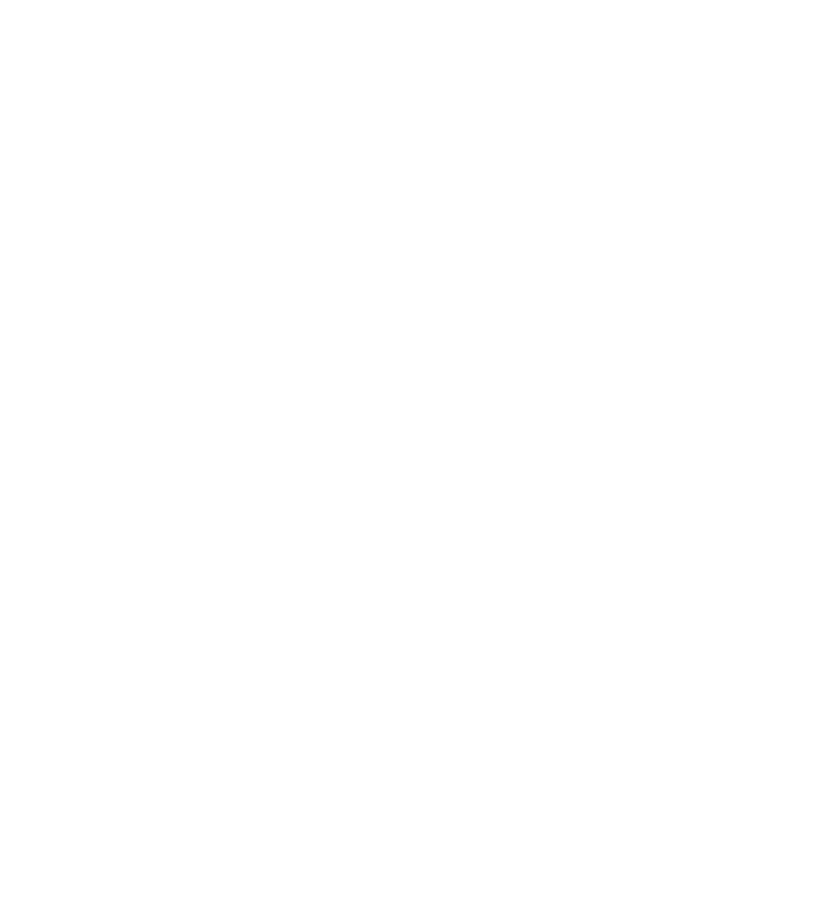 scroll, scrollTop: 0, scrollLeft: 0, axis: both 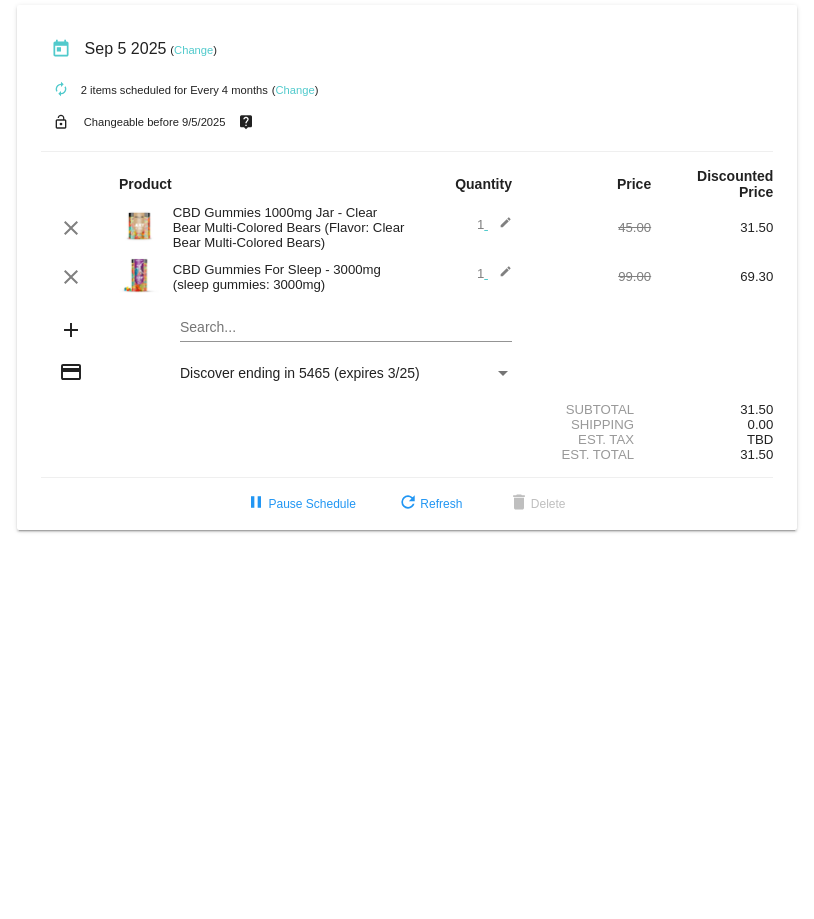 click 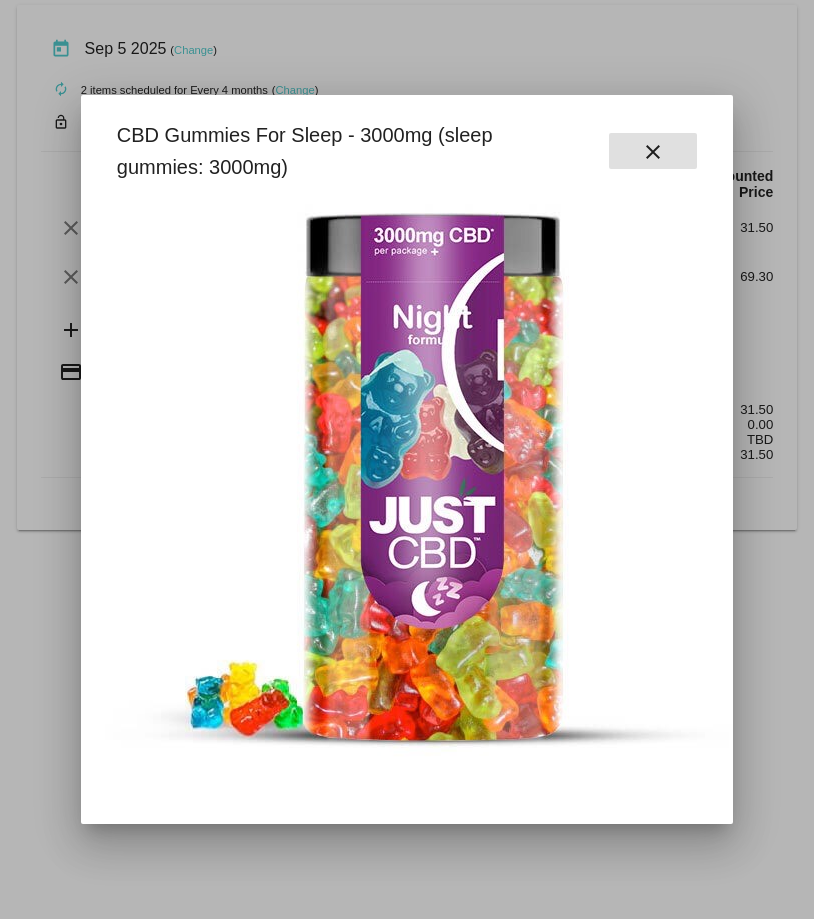 scroll, scrollTop: 0, scrollLeft: 0, axis: both 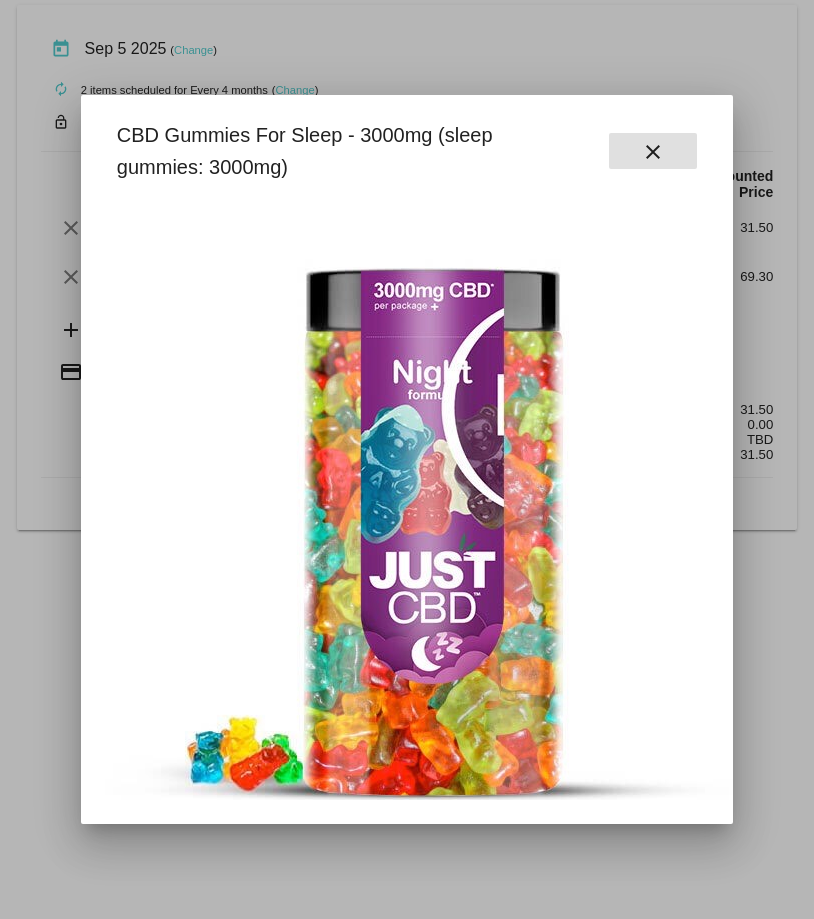 click on "close" at bounding box center (653, 152) 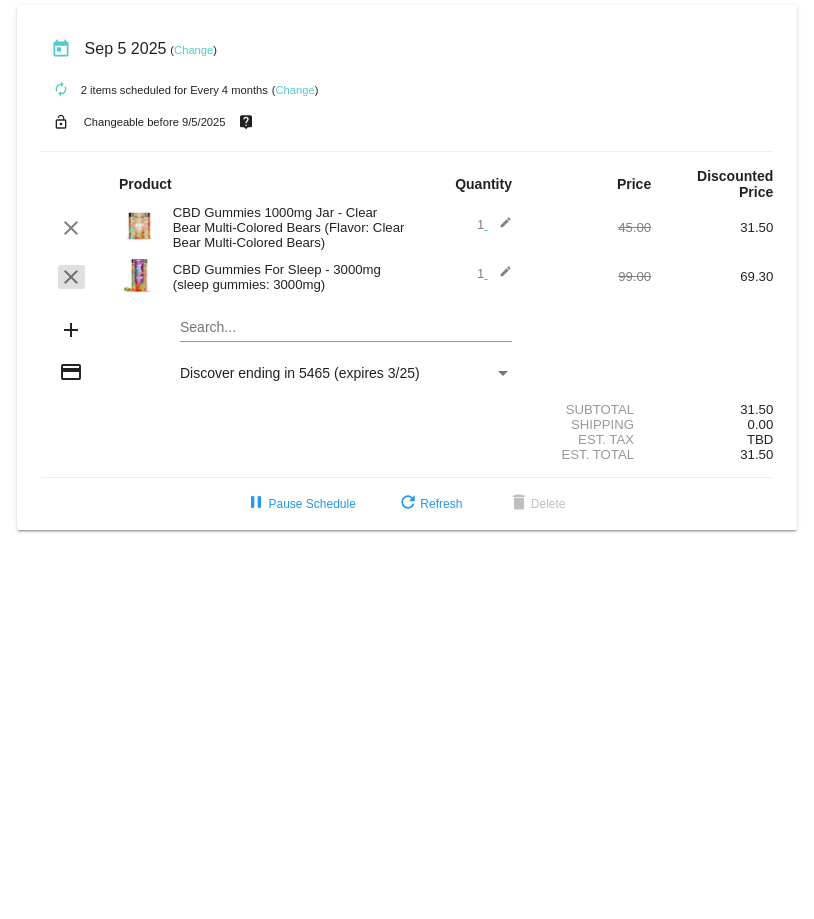 click on "clear" 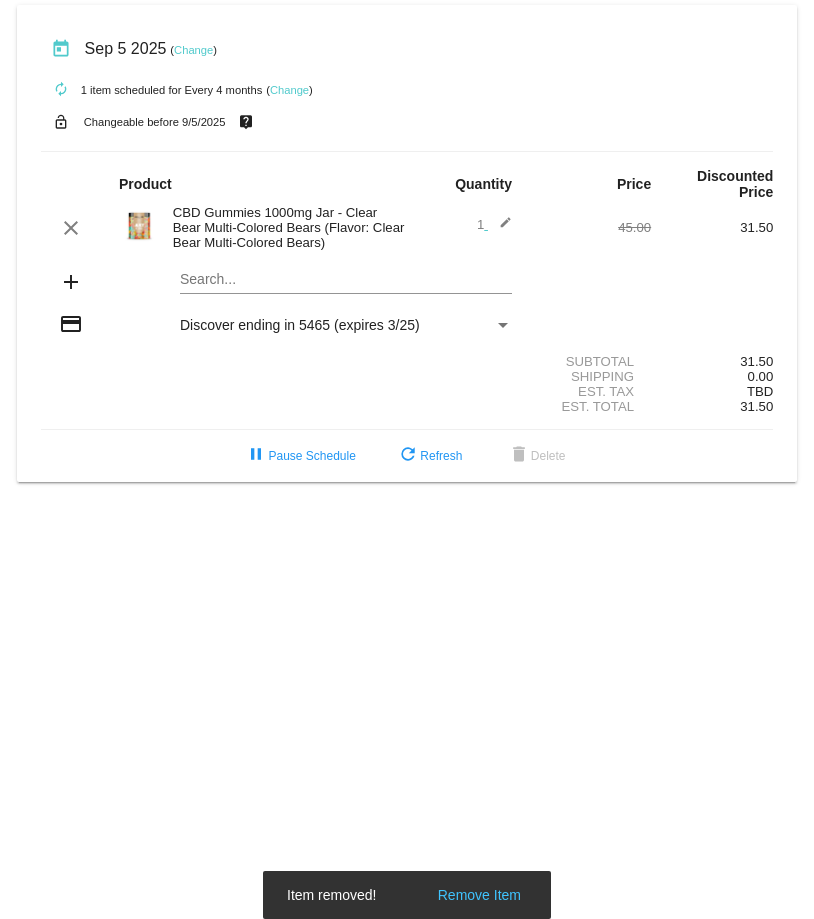 click on "today
[DATE]
( Change )
autorenew
1
item
scheduled for Every 4 months
( Change )
lock_open
Changeable before [DATE]
live_help
Product
Quantity
Price
Discounted Price
clear" 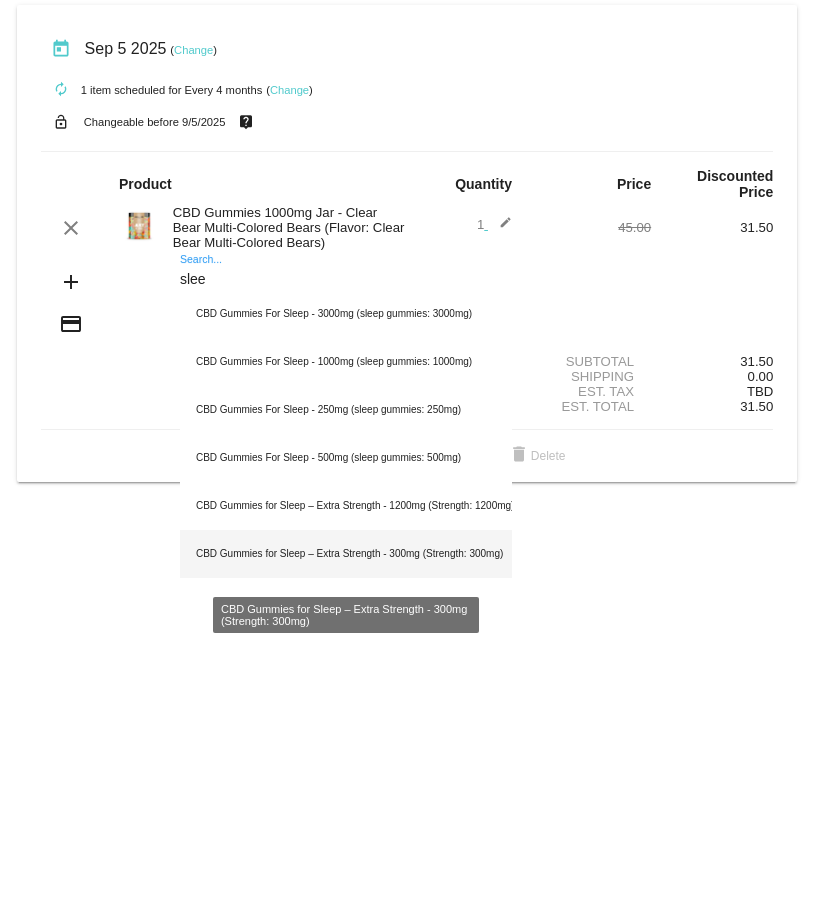 type on "slee" 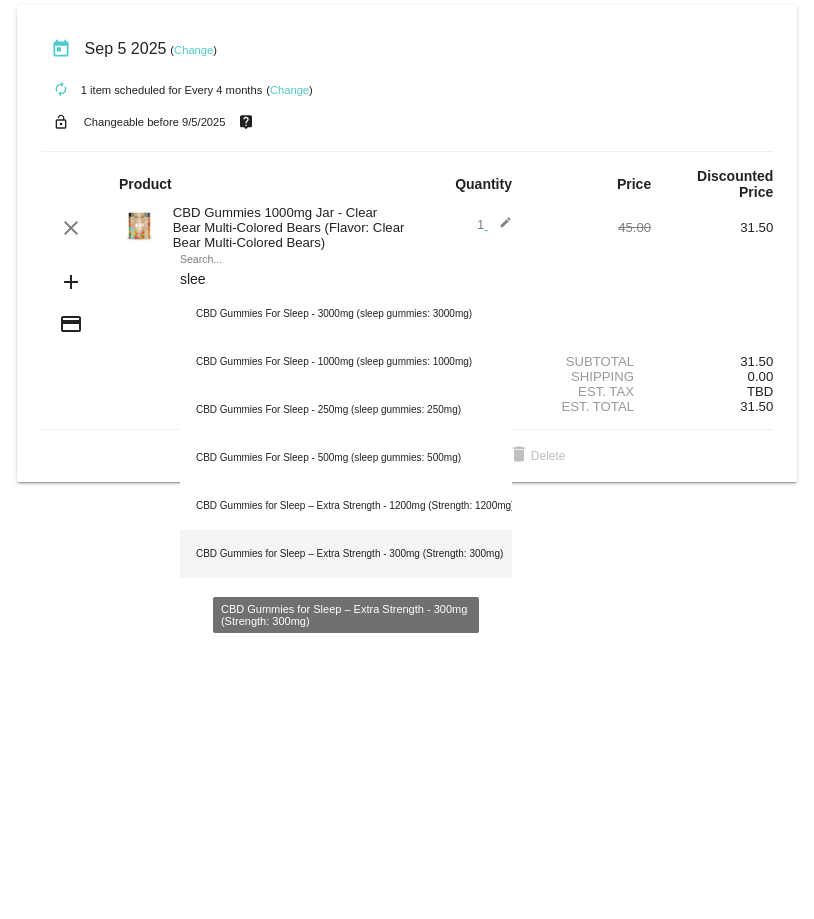 click on "CBD Gummies for Sleep – Extra Strength - 300mg (Strength: 300mg)" 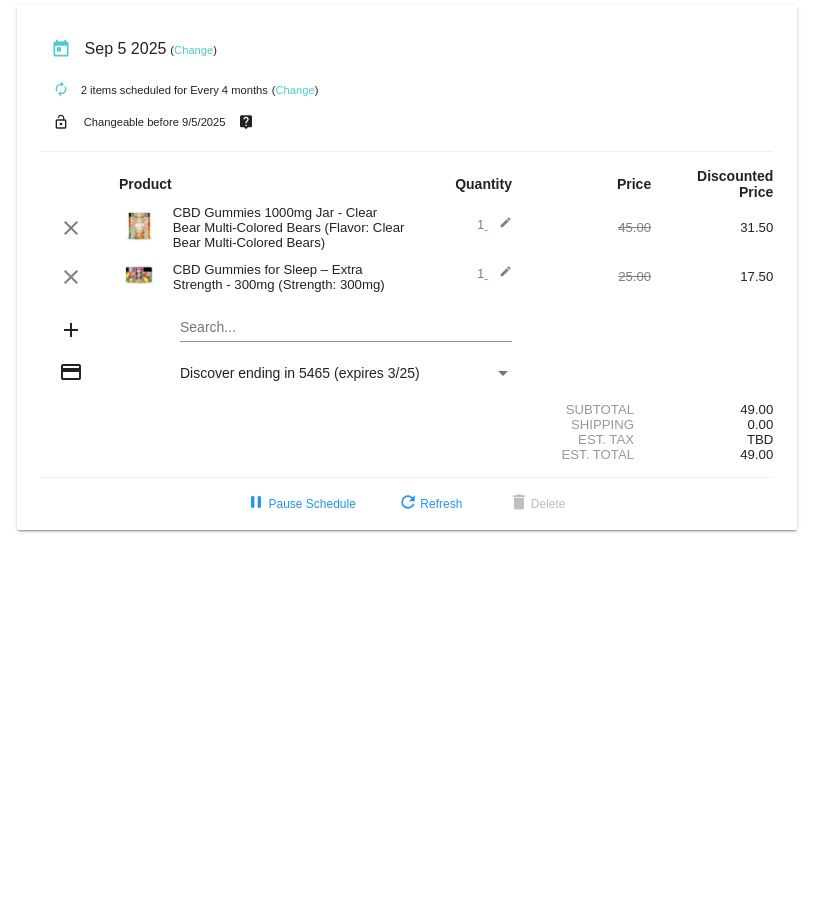 click 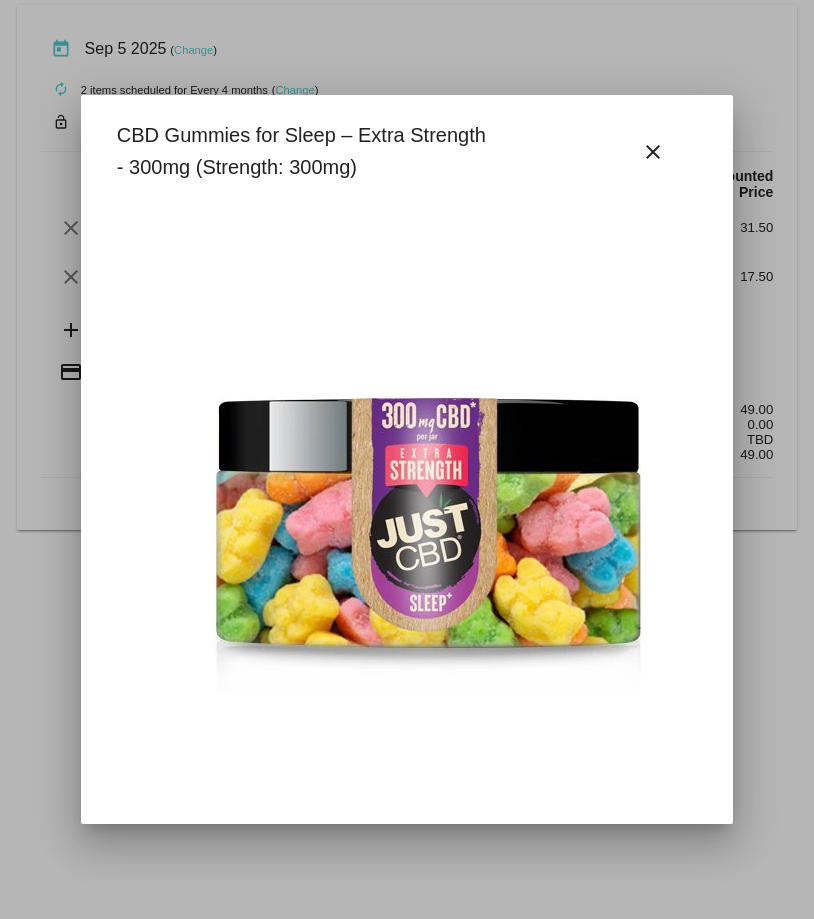 click at bounding box center (430, 528) 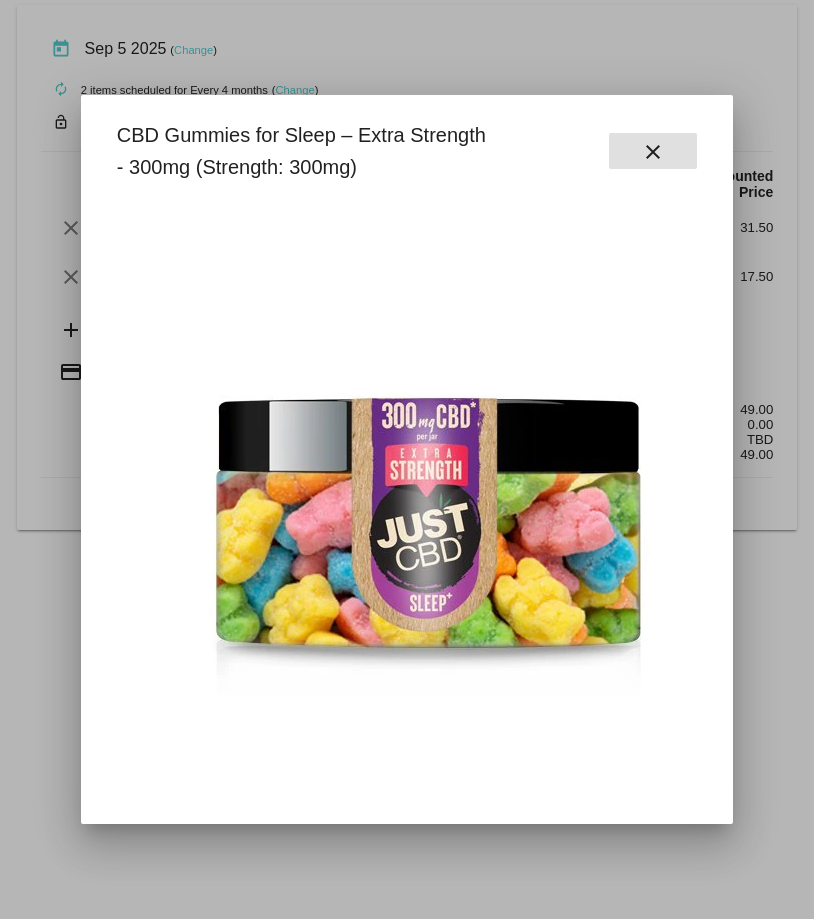 click on "close" at bounding box center (653, 152) 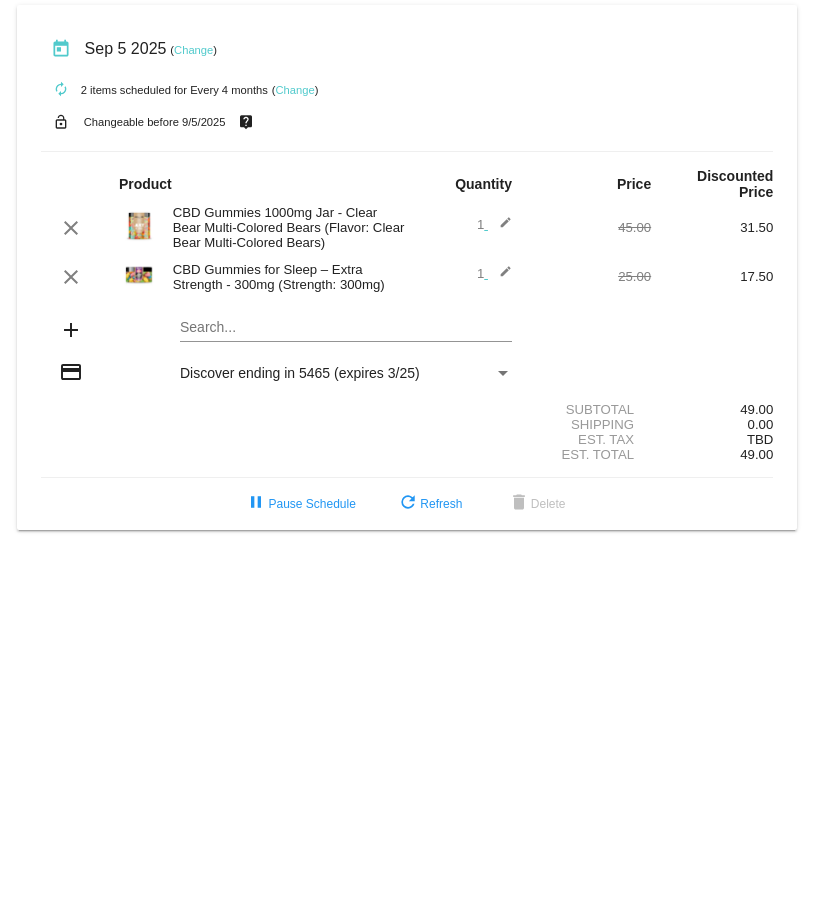 click 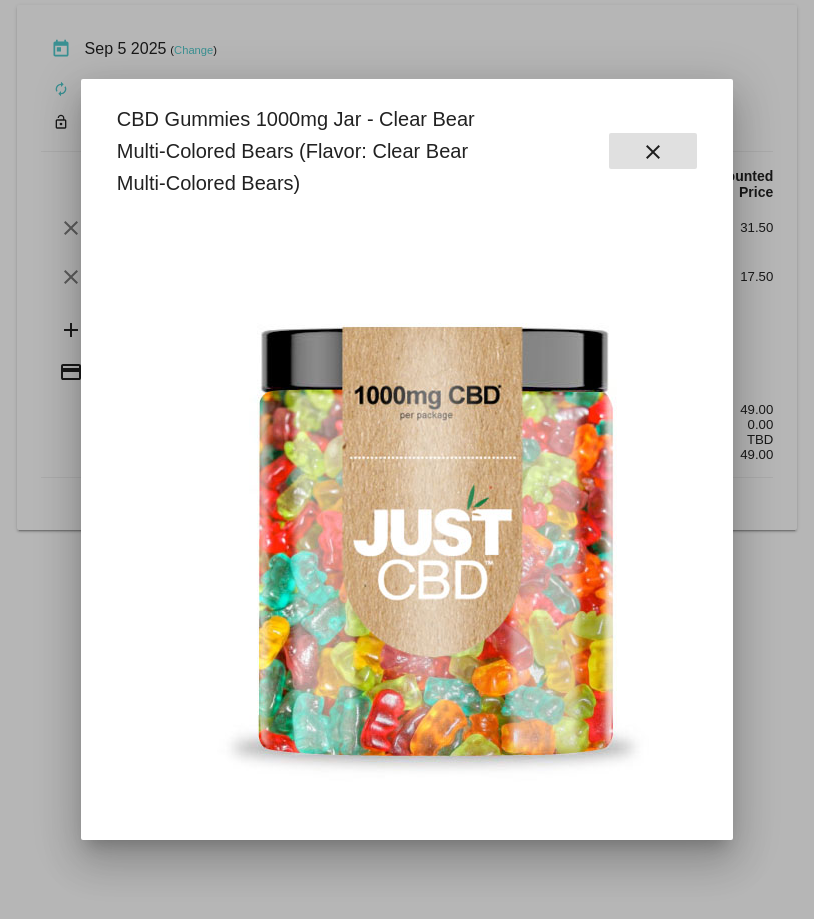 click on "close" at bounding box center (653, 152) 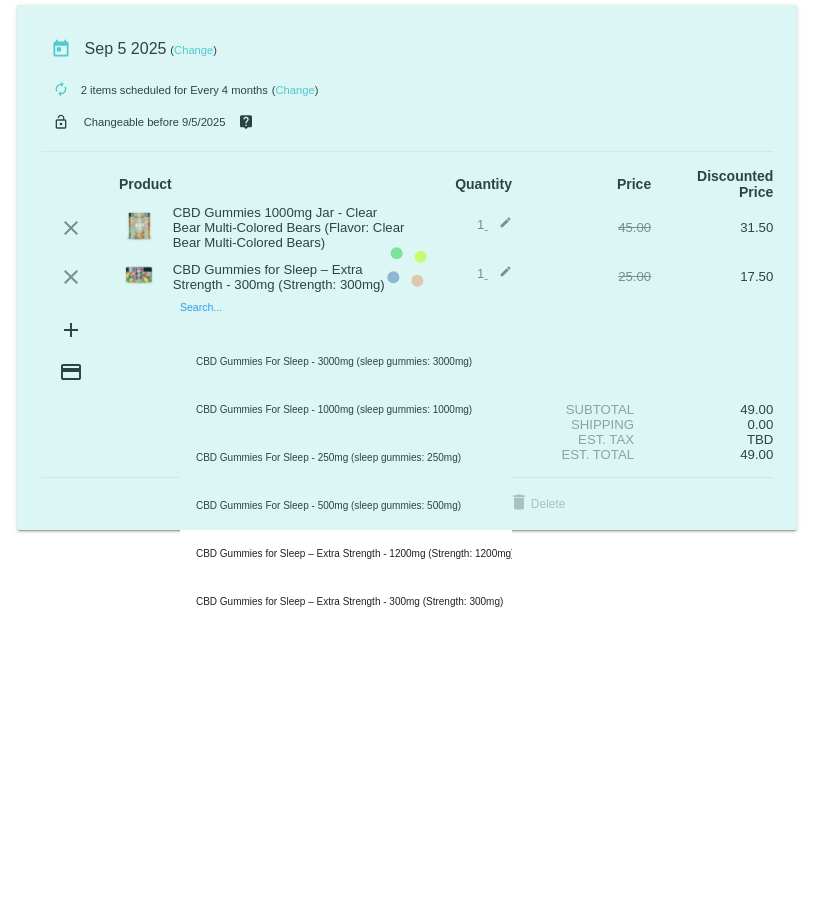 click on "today
Sep 5 2025
( Change )
autorenew
2
items
scheduled for Every 4 months
( Change )
lock_open
Changeable before 9/5/2025
live_help
Product
Quantity
Price
Discounted Price
clear" 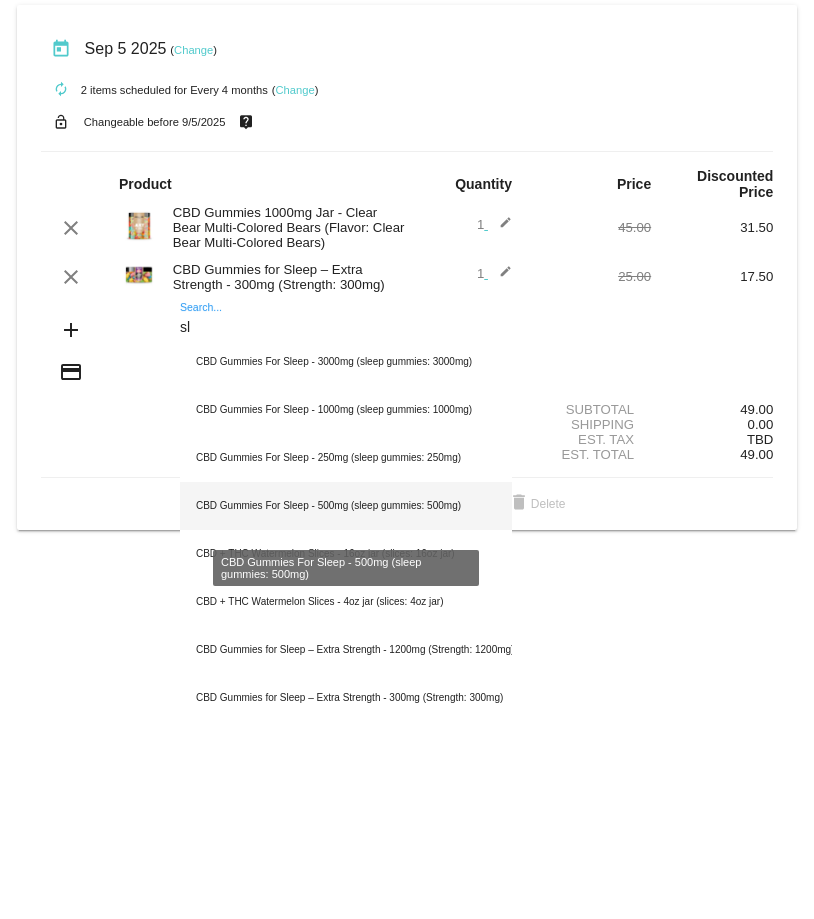 type on "sl" 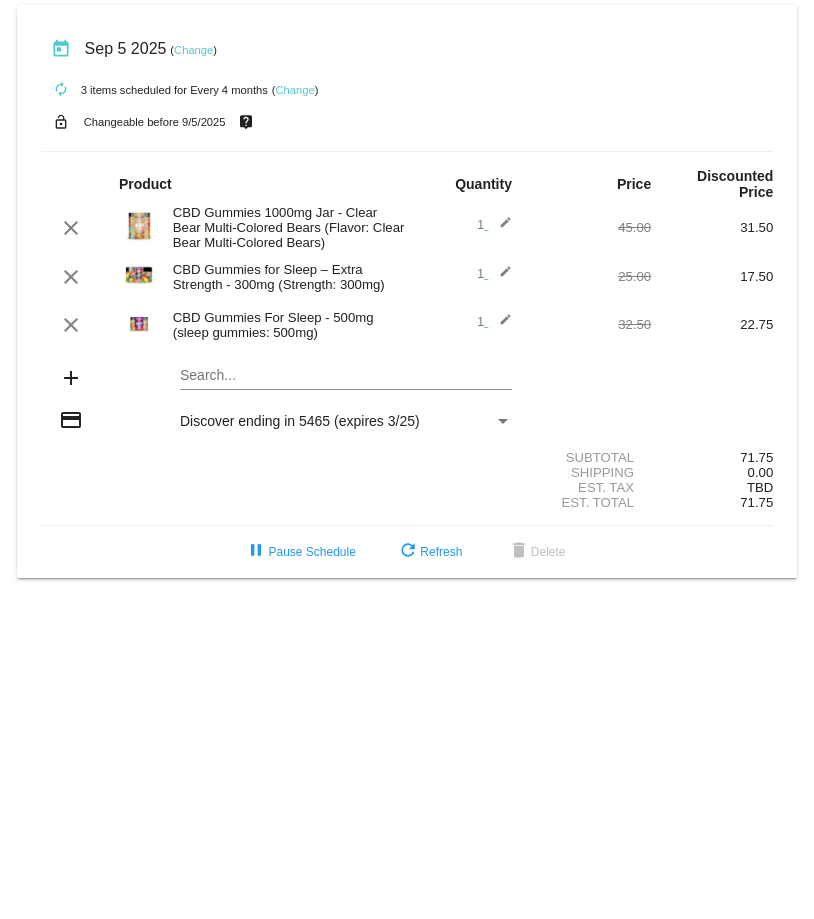 click 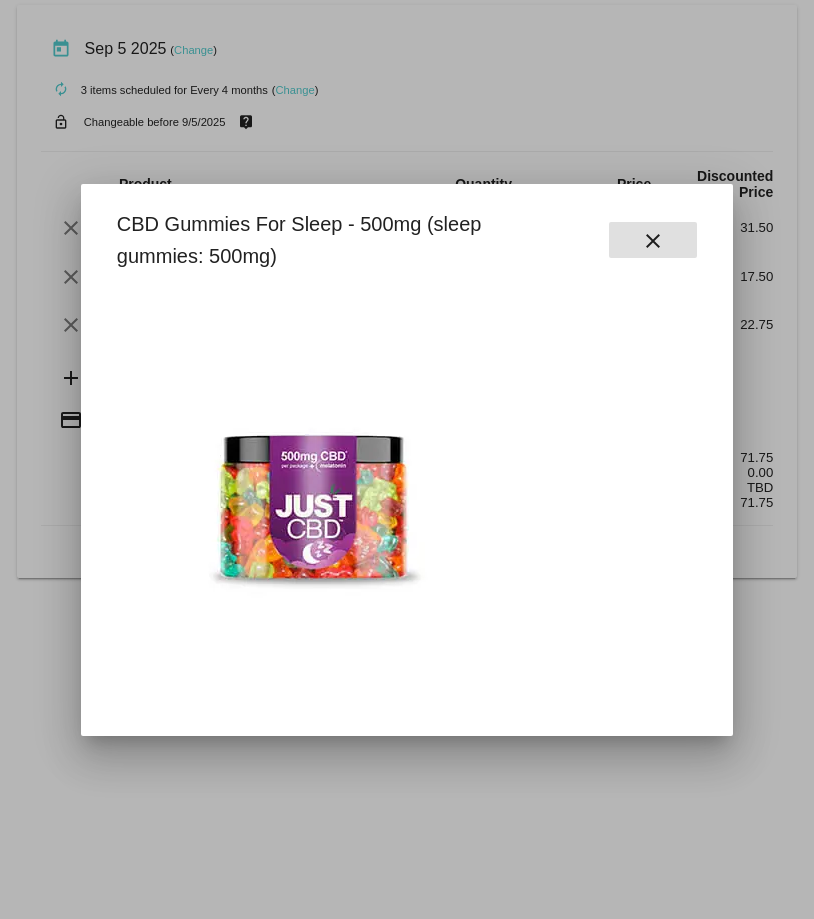 click on "close" at bounding box center (653, 241) 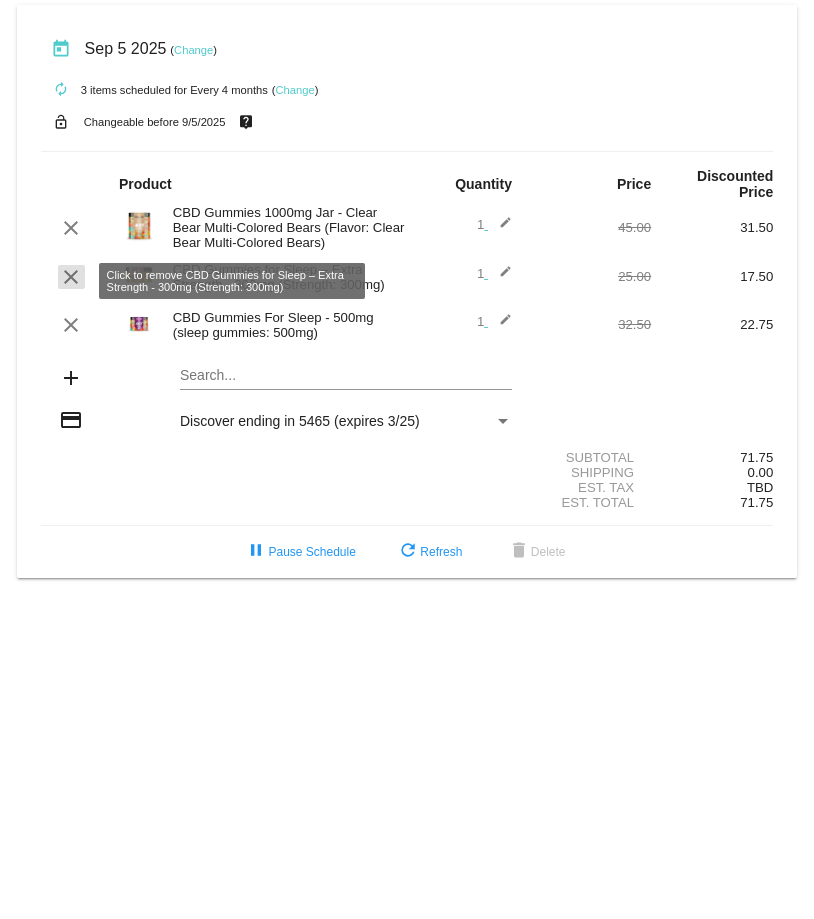 click on "clear" 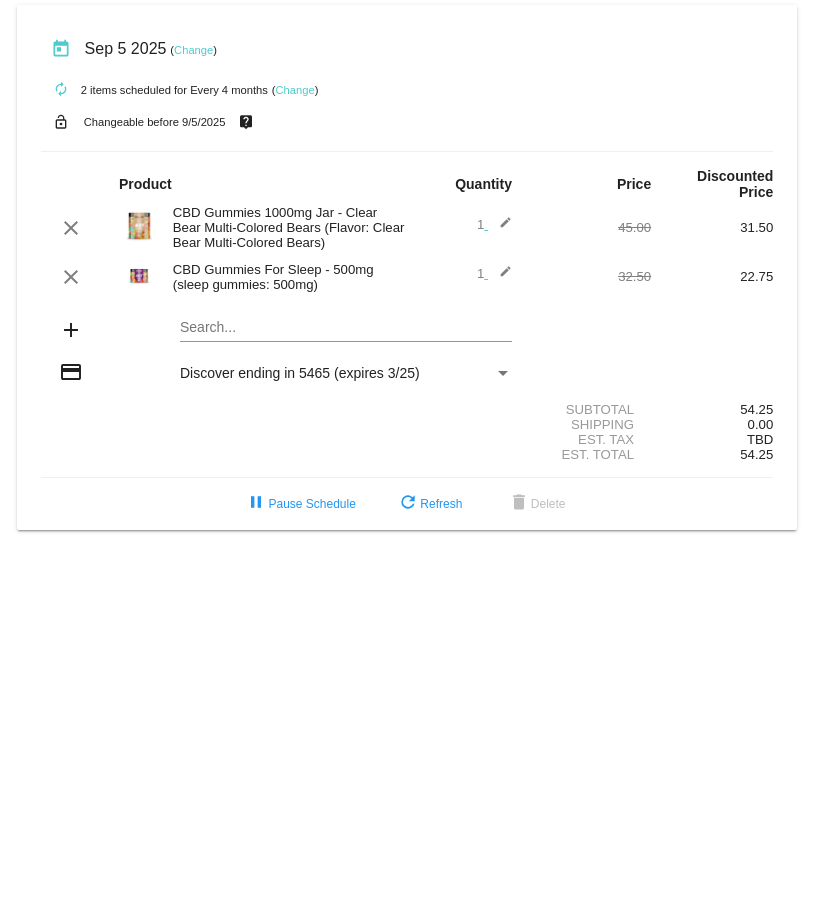 click 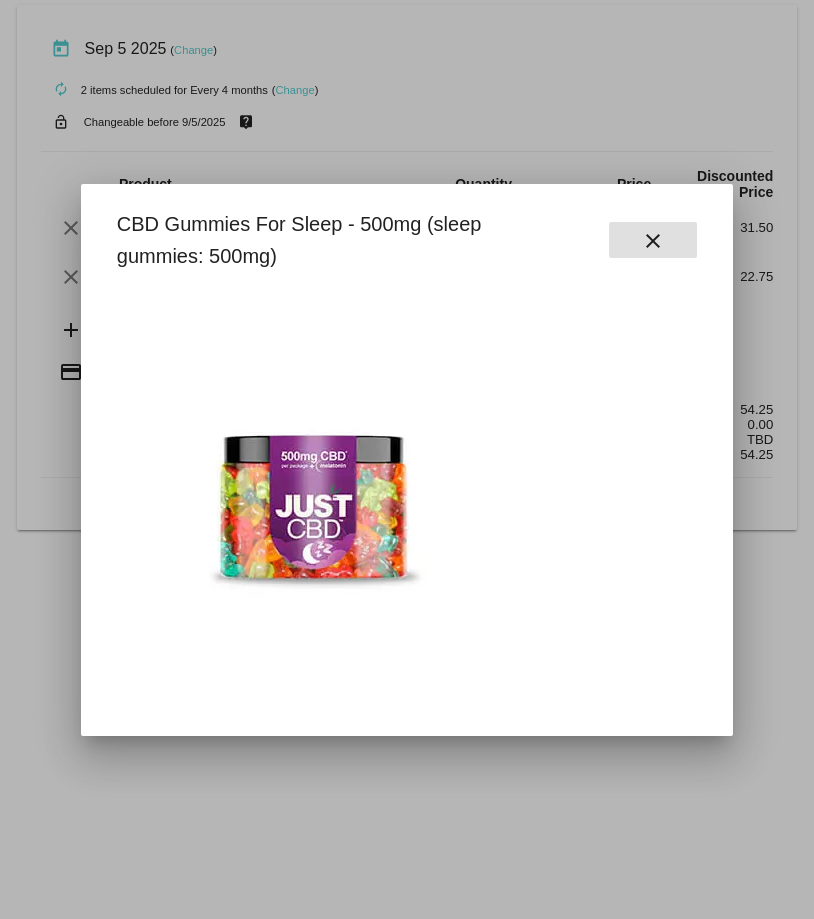 click on "close" at bounding box center [653, 241] 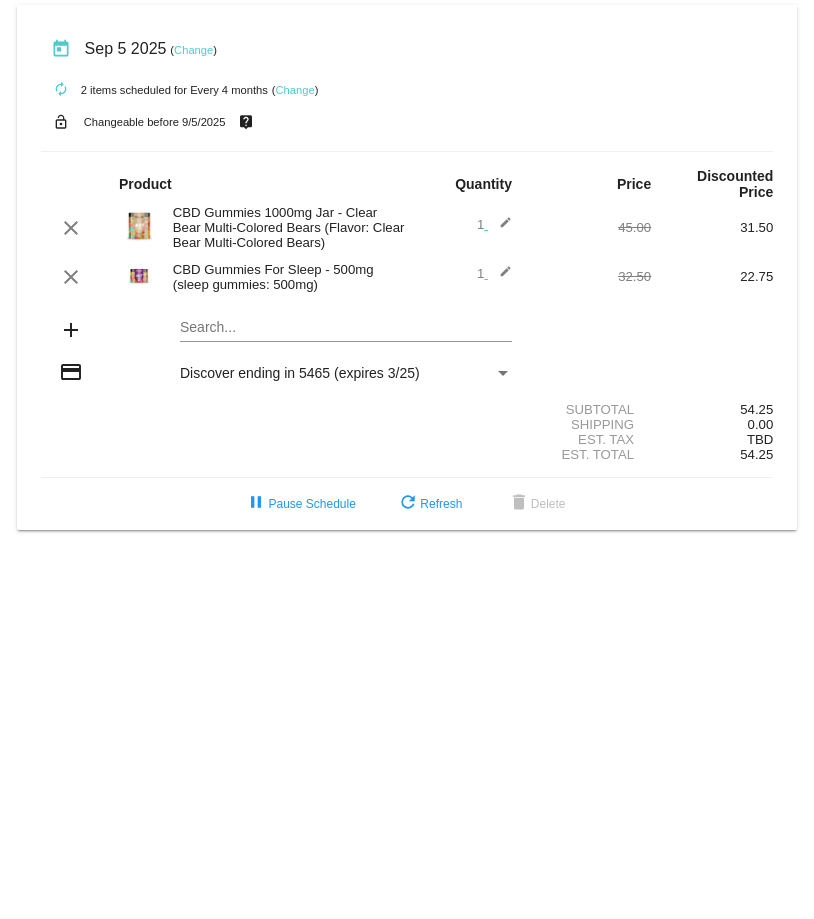 click on "Change" 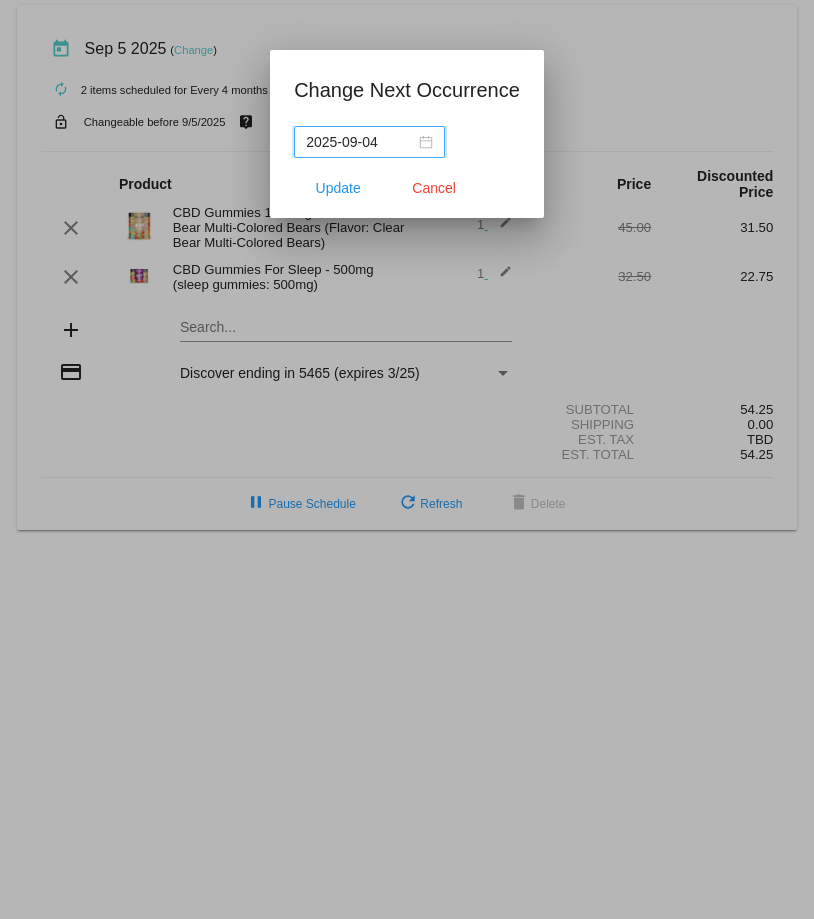 drag, startPoint x: 347, startPoint y: 143, endPoint x: 358, endPoint y: 143, distance: 11 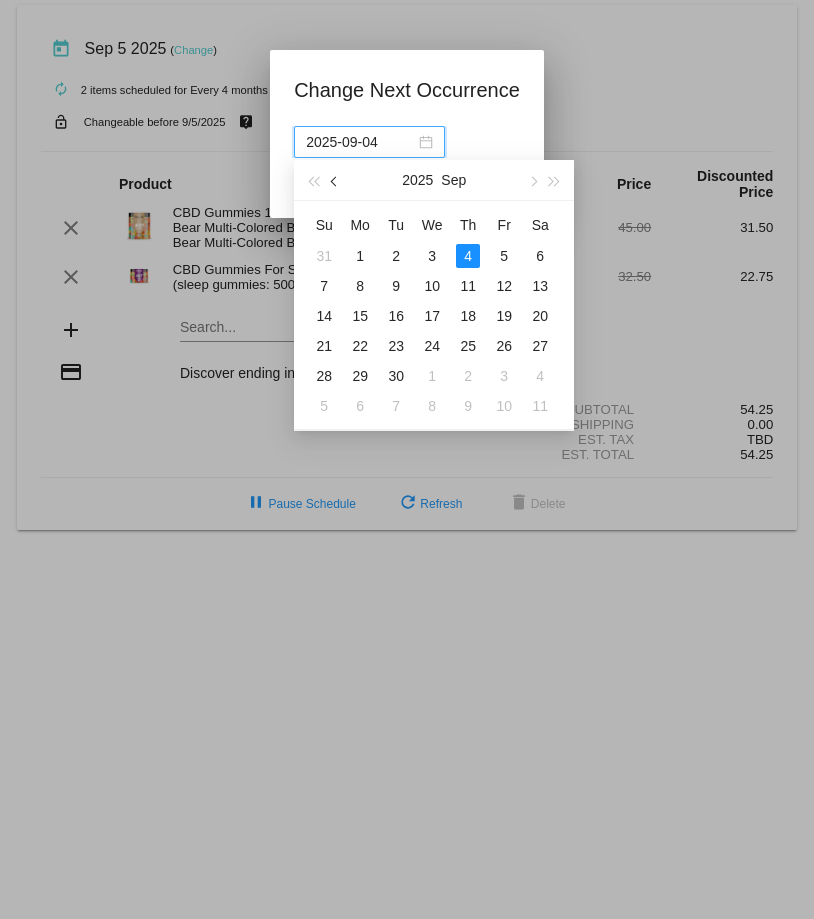 click at bounding box center (336, 180) 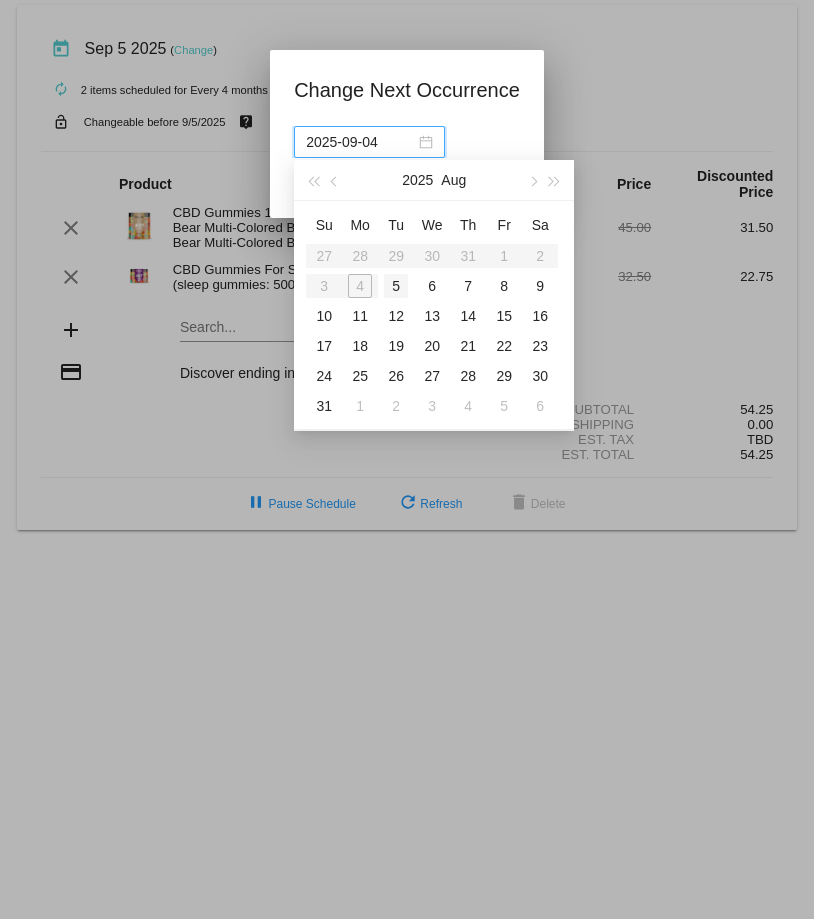 click on "5" at bounding box center (396, 286) 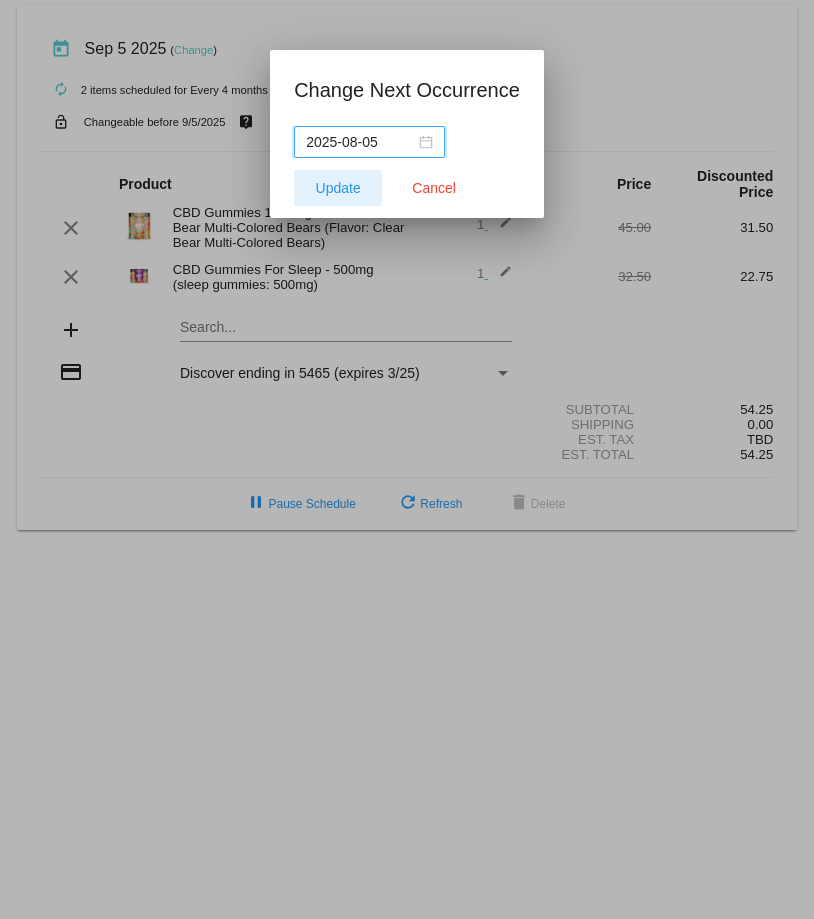 click on "Update" 